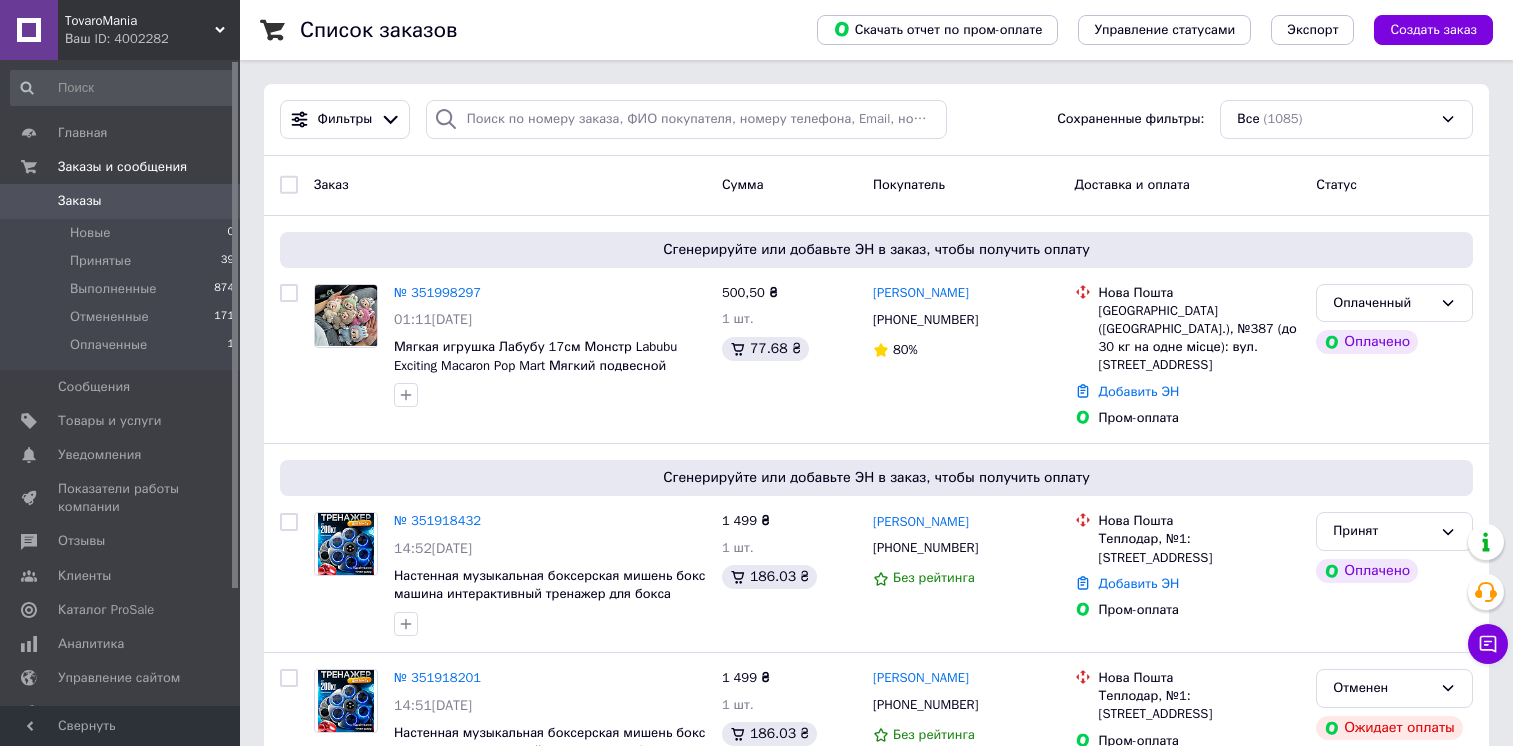 scroll, scrollTop: 0, scrollLeft: 0, axis: both 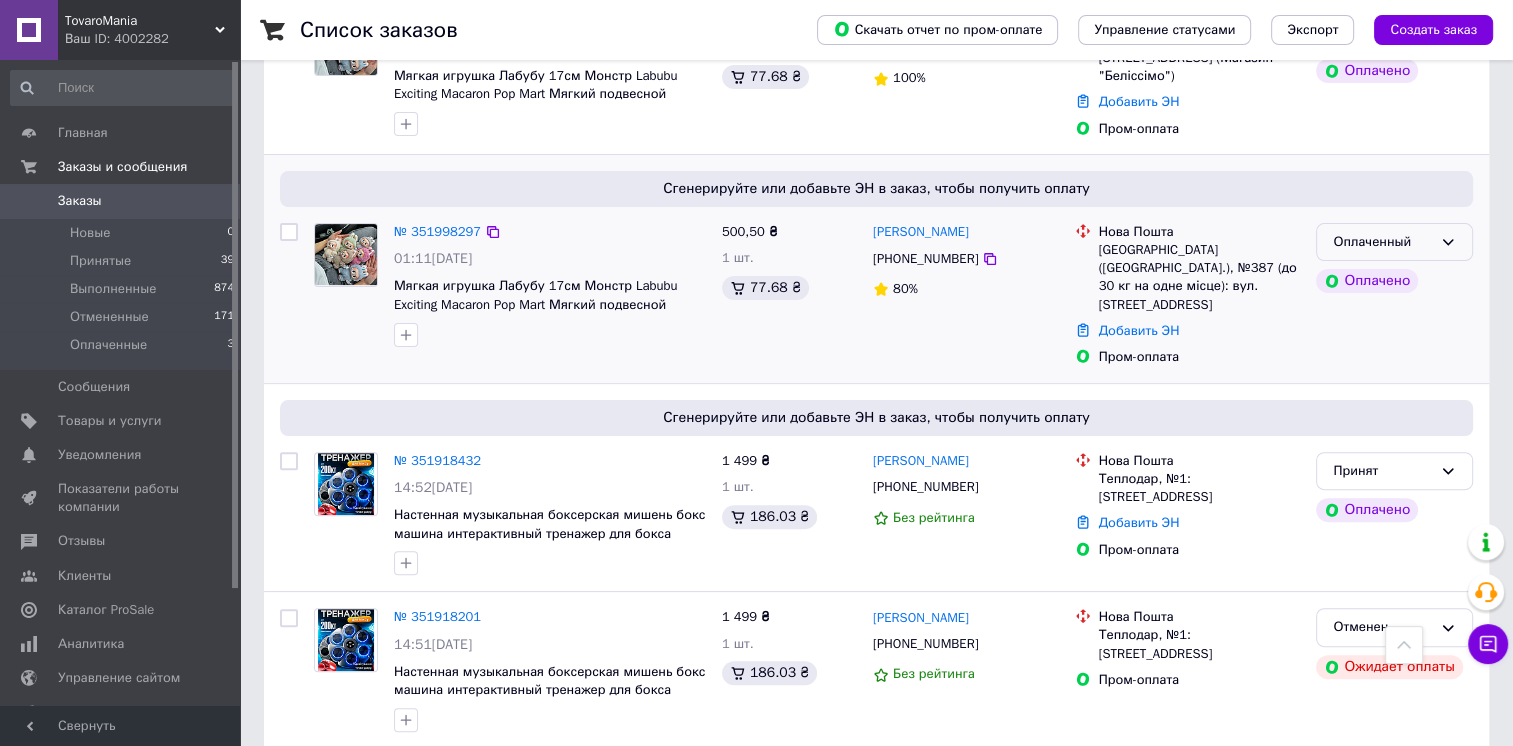 click on "Оплаченный" at bounding box center (1394, 242) 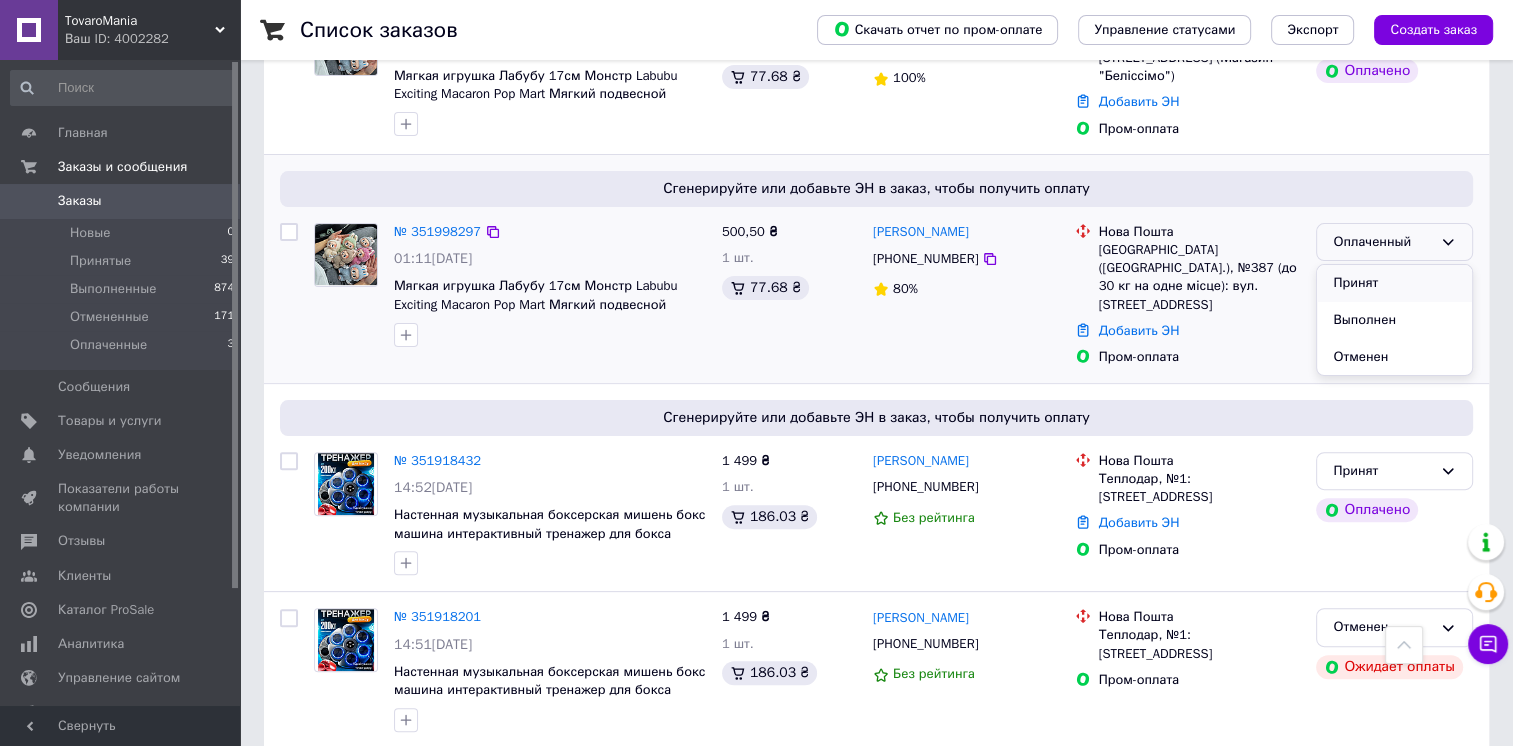 click on "Принят" at bounding box center [1394, 283] 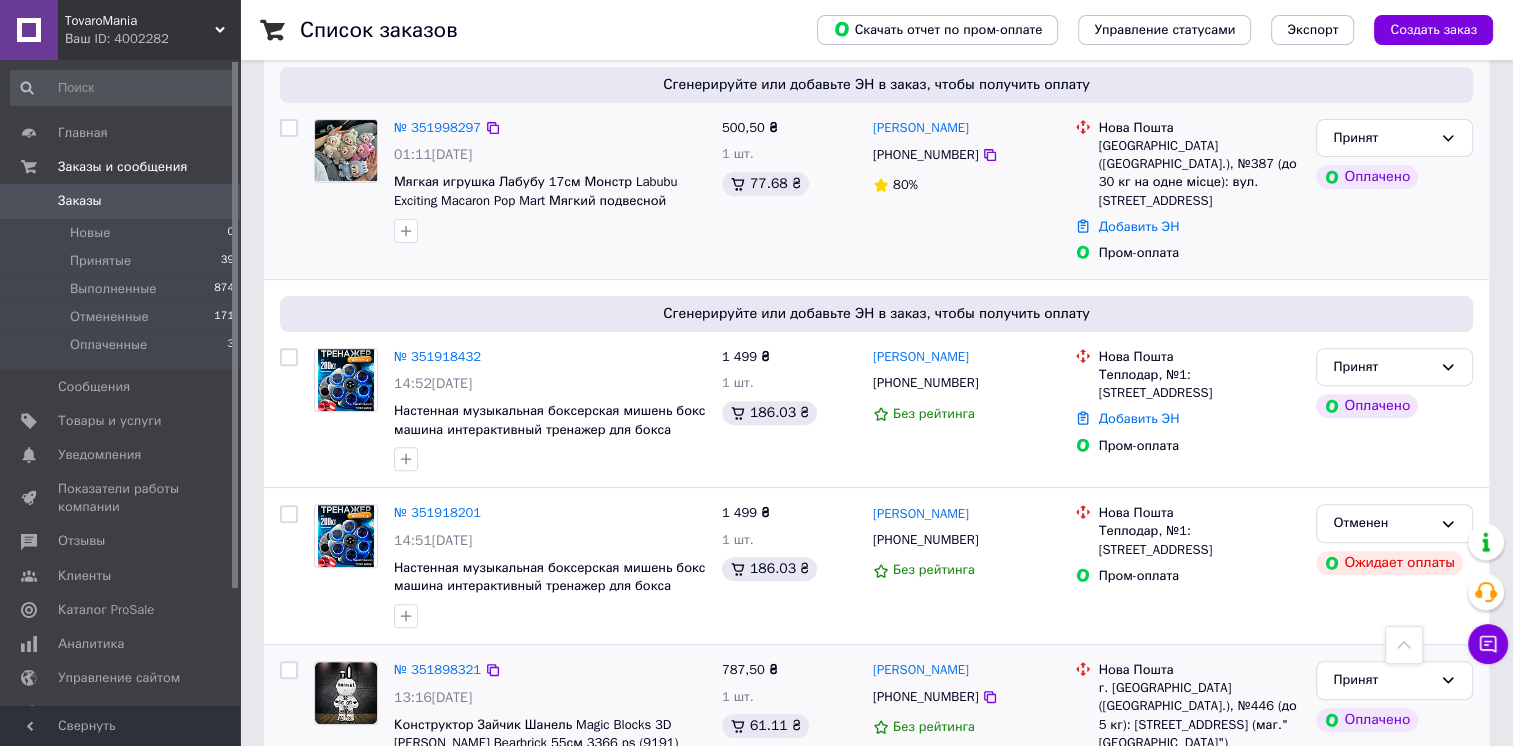 scroll, scrollTop: 600, scrollLeft: 0, axis: vertical 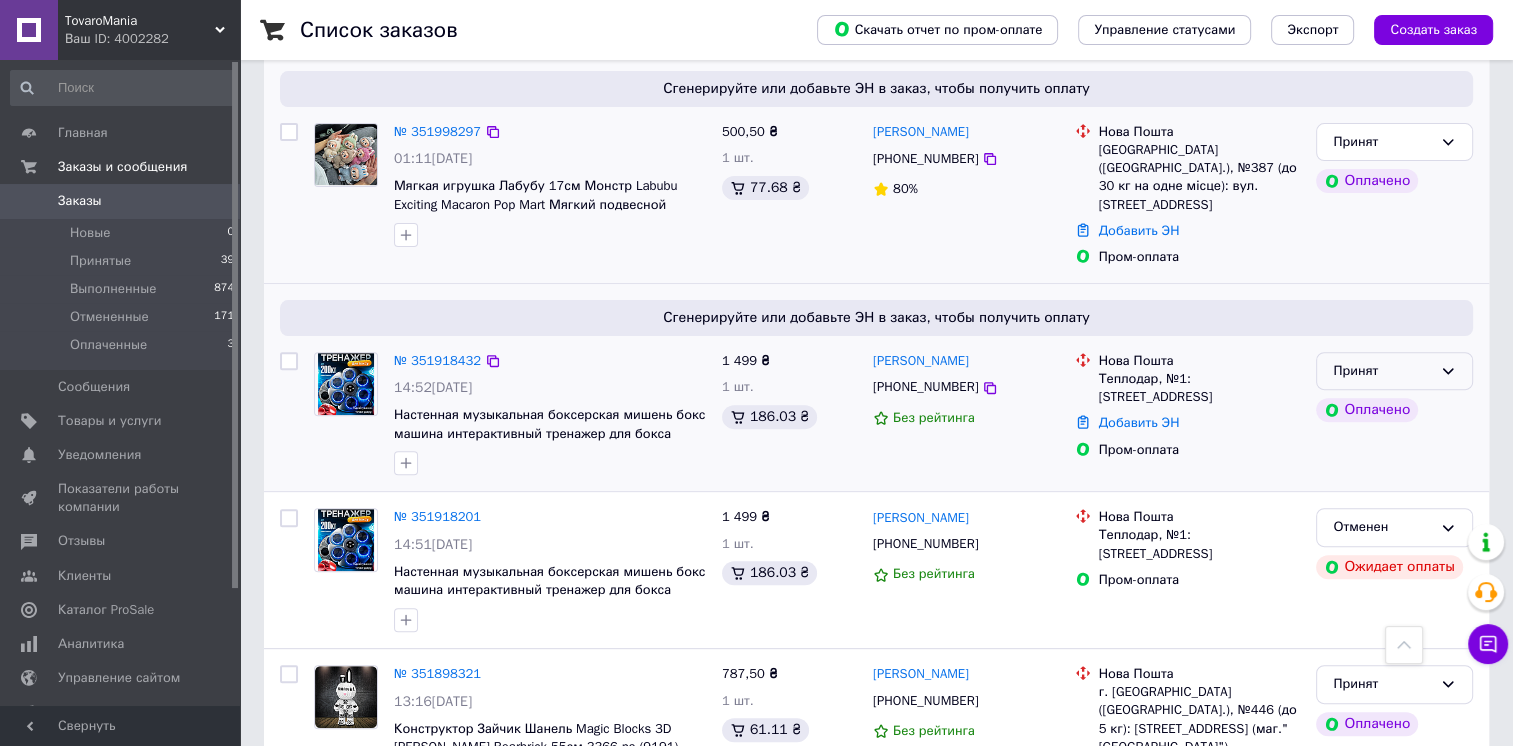 click on "Принят" at bounding box center [1394, 371] 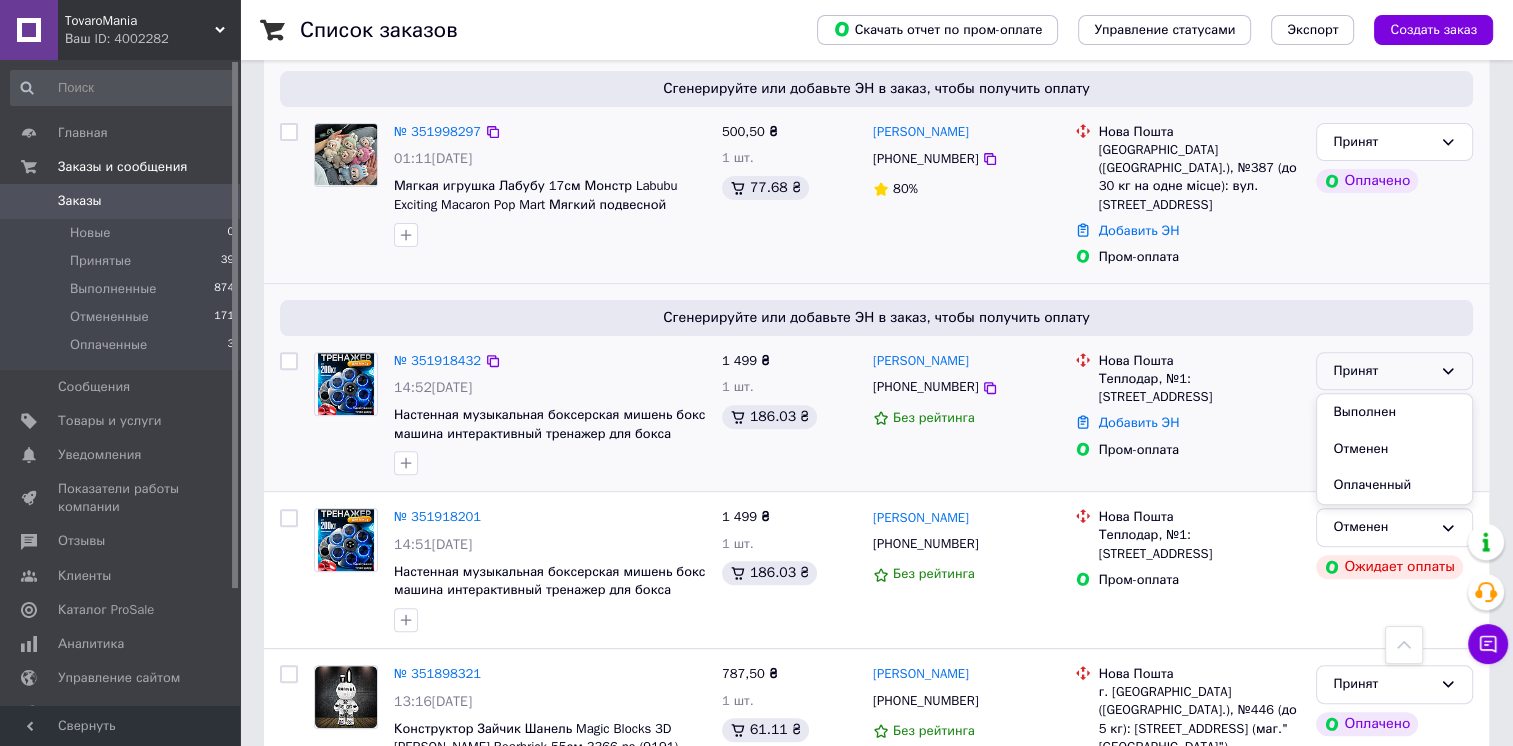 click on "Сгенерируйте или добавьте ЭН в заказ, чтобы получить оплату № 351918432 14:52, 09.07.2025 Настенная музыкальная боксерская мишень бокс машина интерактивный тренажер для бокса груша  с перчатками 1 499 ₴ 1 шт. 186.03 ₴ Катерина Коваль +380689234372 Без рейтинга Нова Пошта Теплодар, №1: ул. Коммунальная, 1 Добавить ЭН Пром-оплата Принят Выполнен Отменен Оплаченный Оплачено" at bounding box center (876, 388) 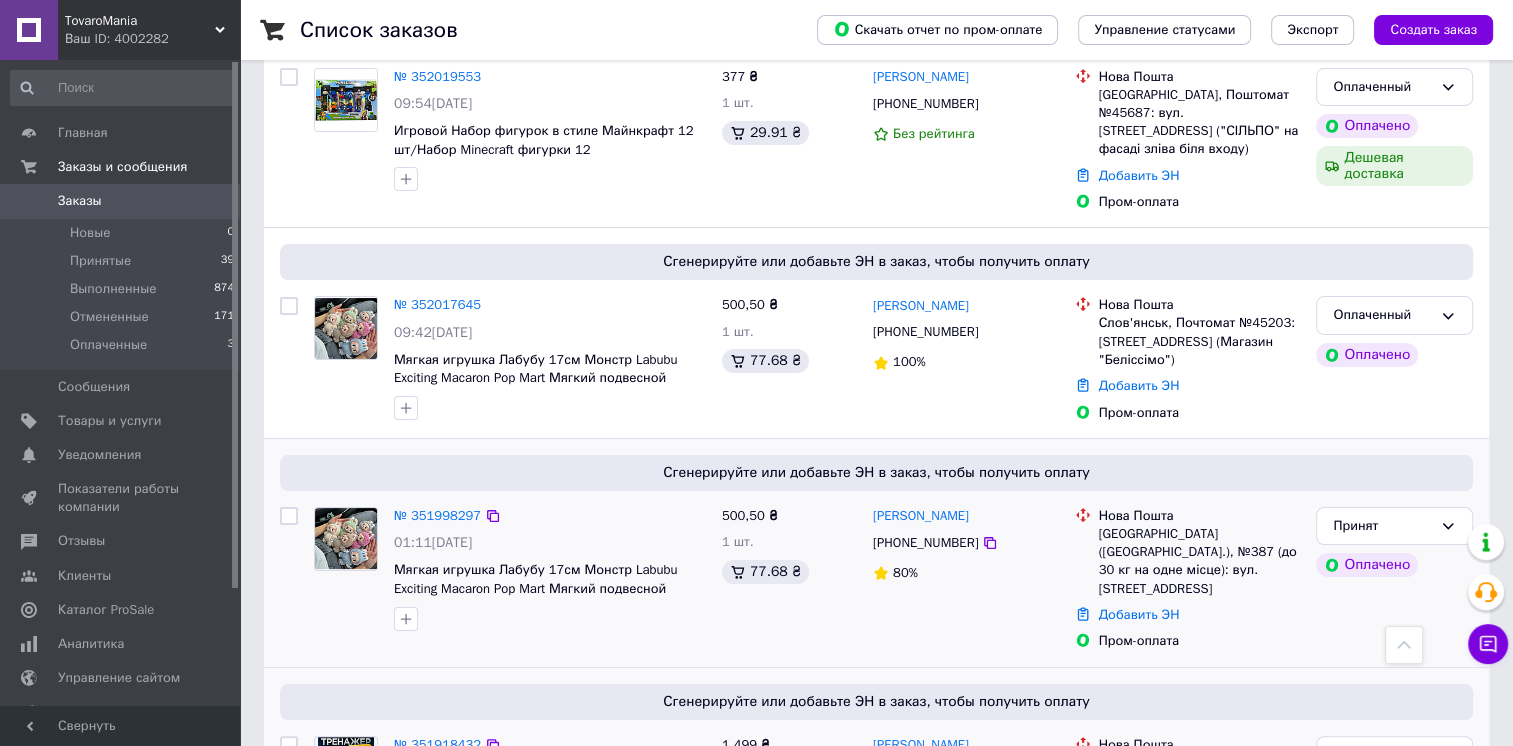 scroll, scrollTop: 200, scrollLeft: 0, axis: vertical 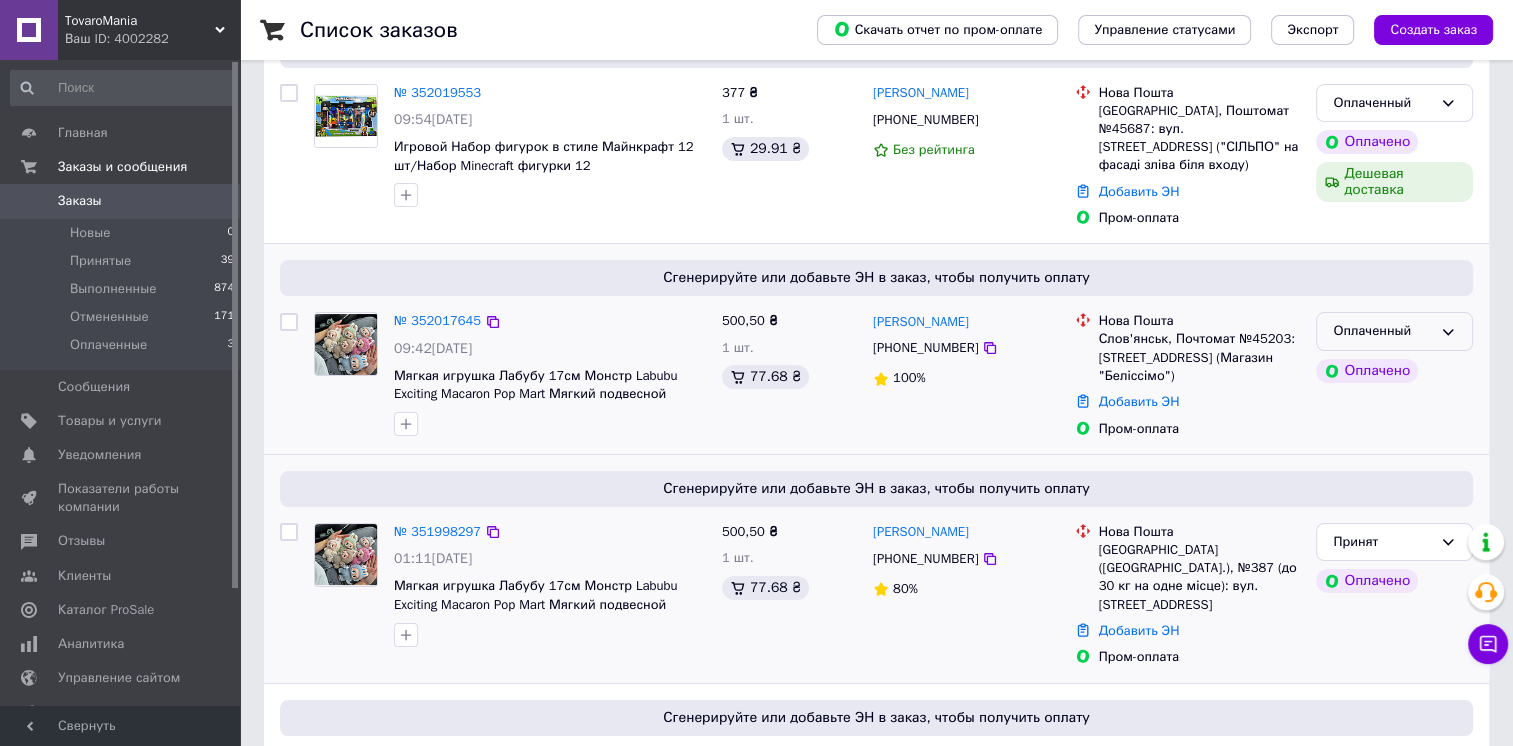 click on "Оплаченный" at bounding box center [1382, 331] 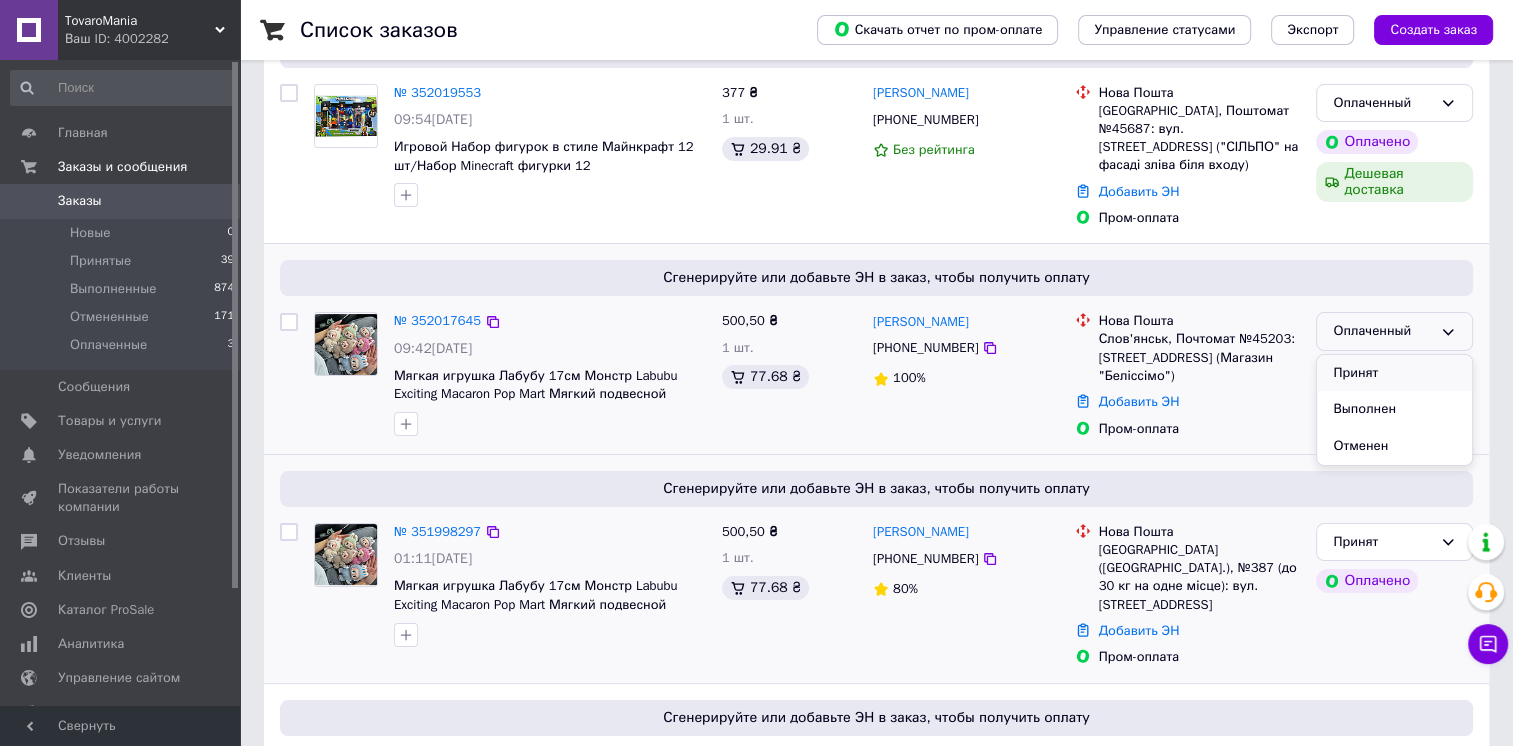 click on "Принят" at bounding box center [1394, 373] 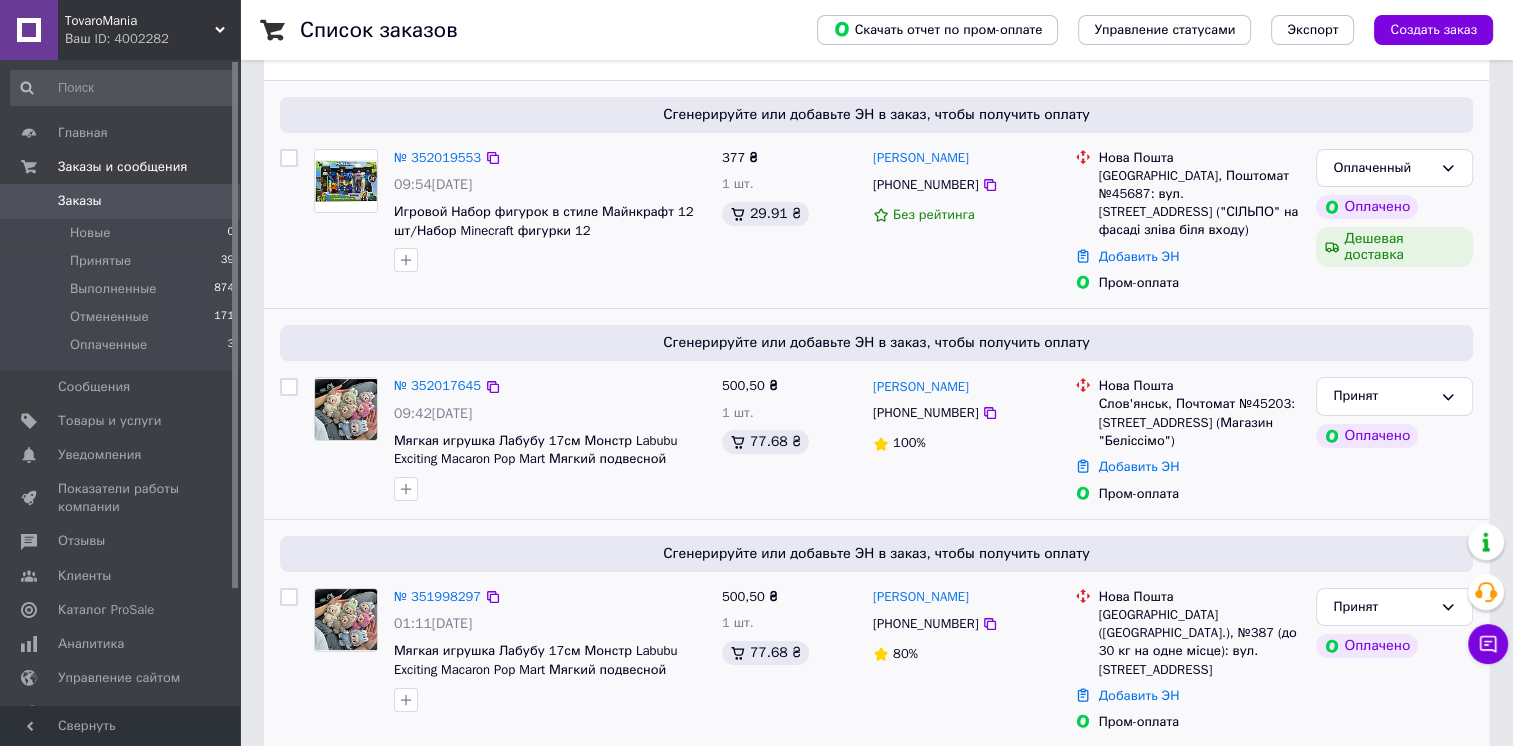 scroll, scrollTop: 100, scrollLeft: 0, axis: vertical 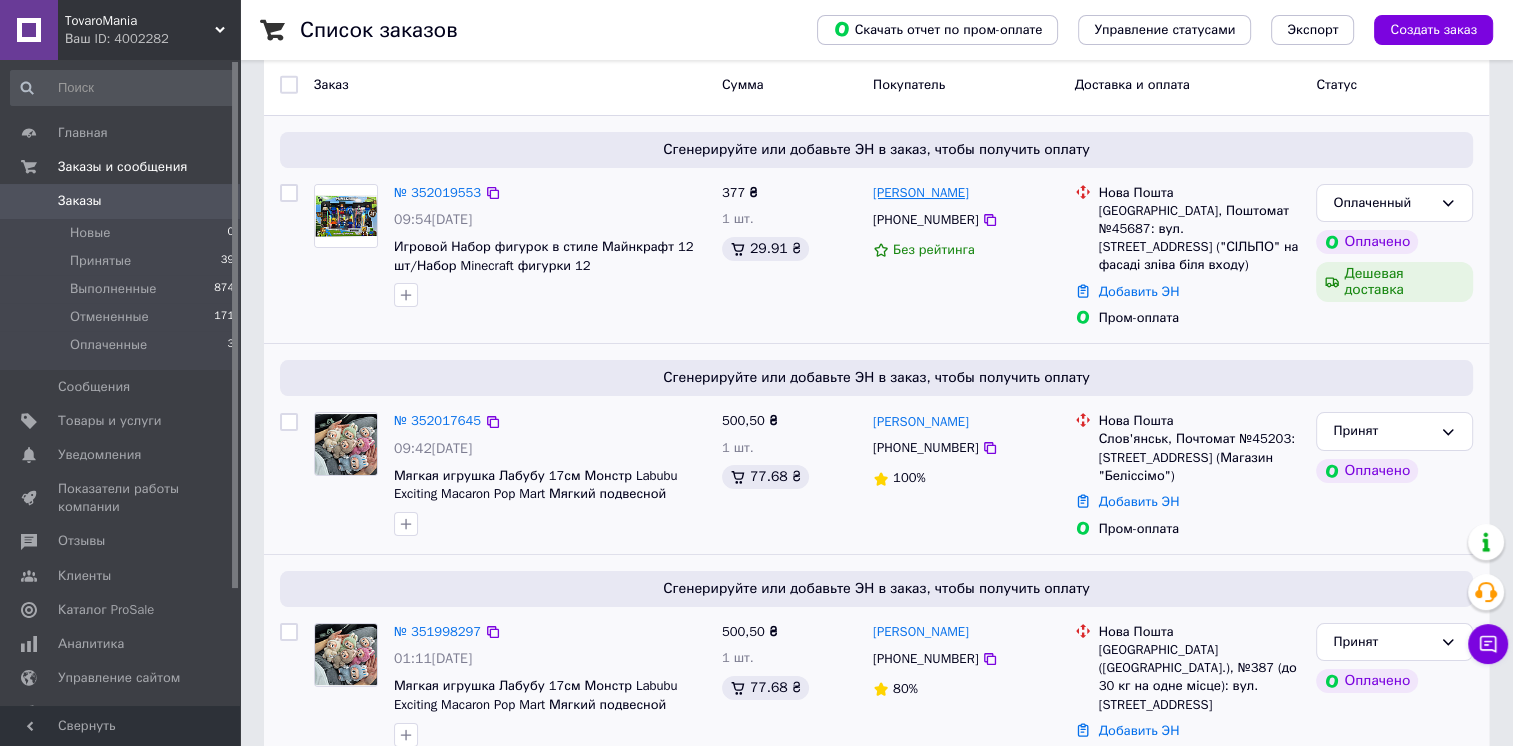 click on "Олена Пільник" at bounding box center [921, 193] 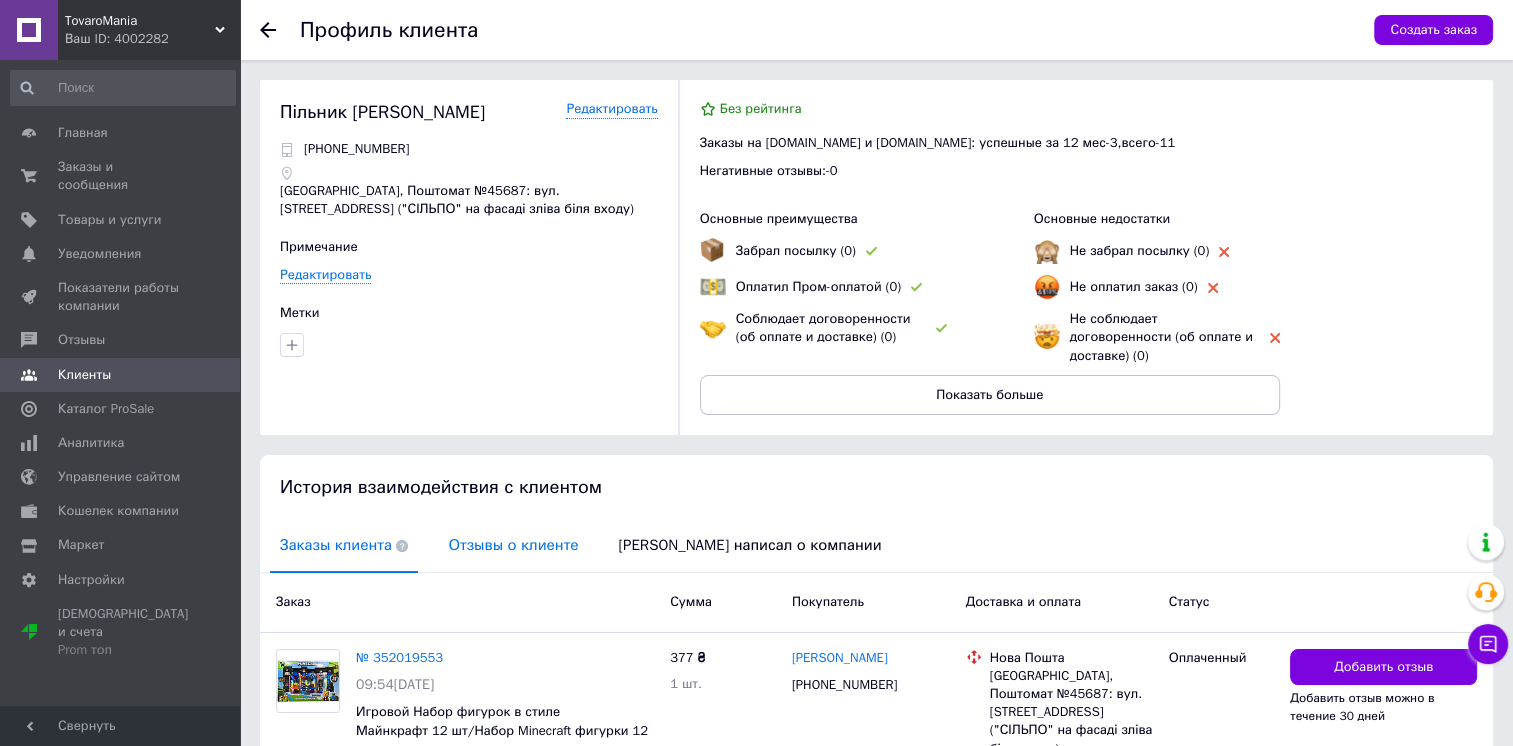 click on "Отзывы о клиенте" at bounding box center [513, 545] 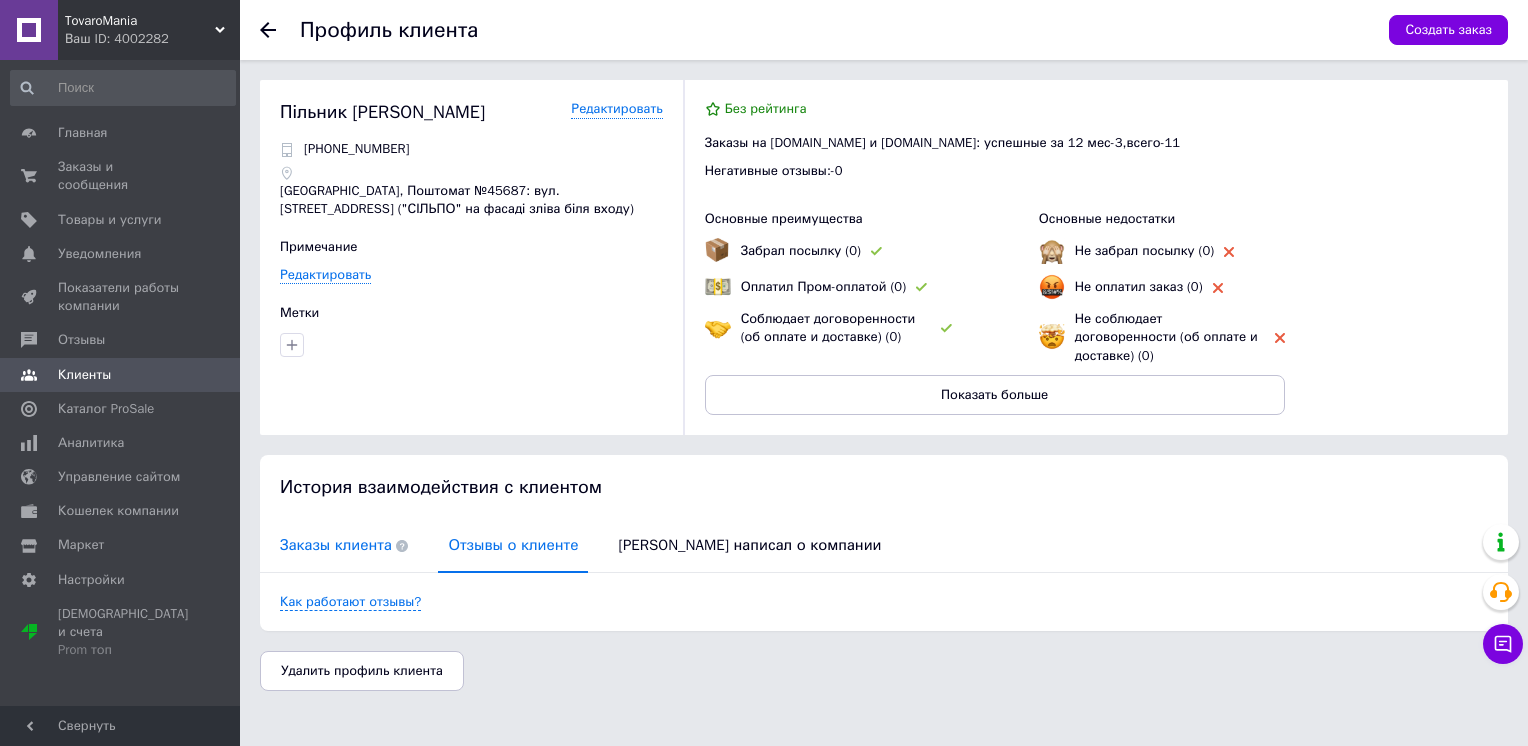 click on "Заказы клиента" at bounding box center [344, 545] 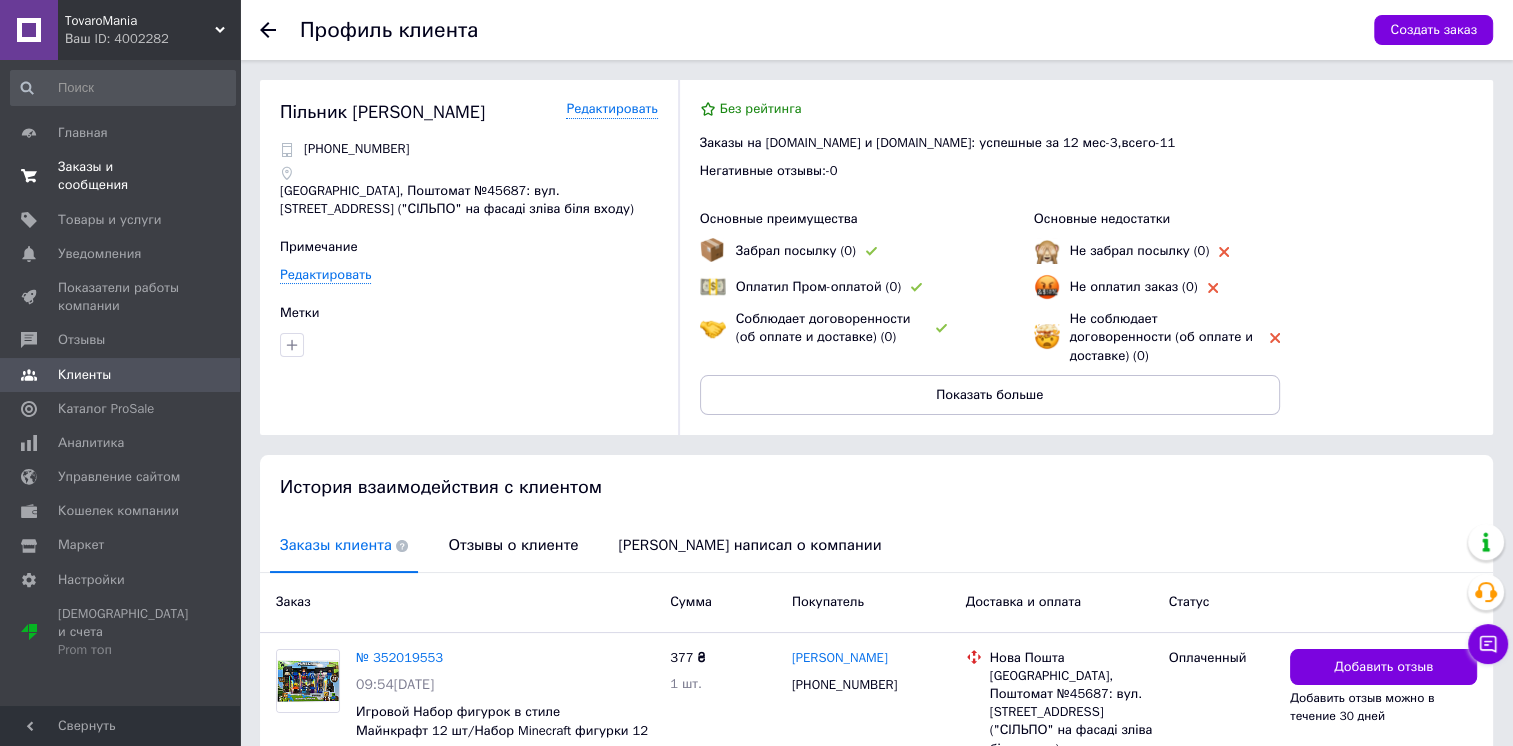 click on "Заказы и сообщения 0 0" at bounding box center [123, 176] 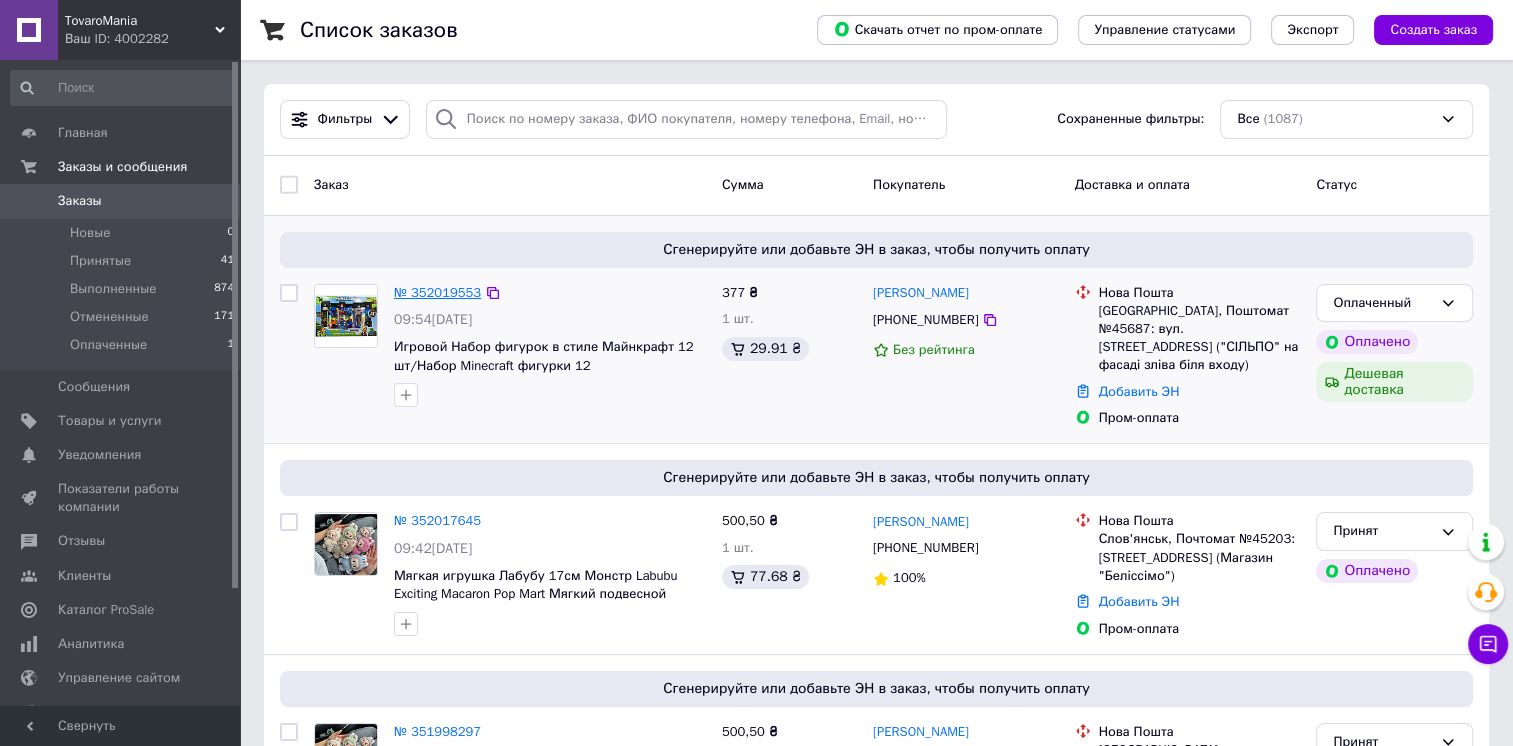 click on "№ 352019553" at bounding box center [437, 292] 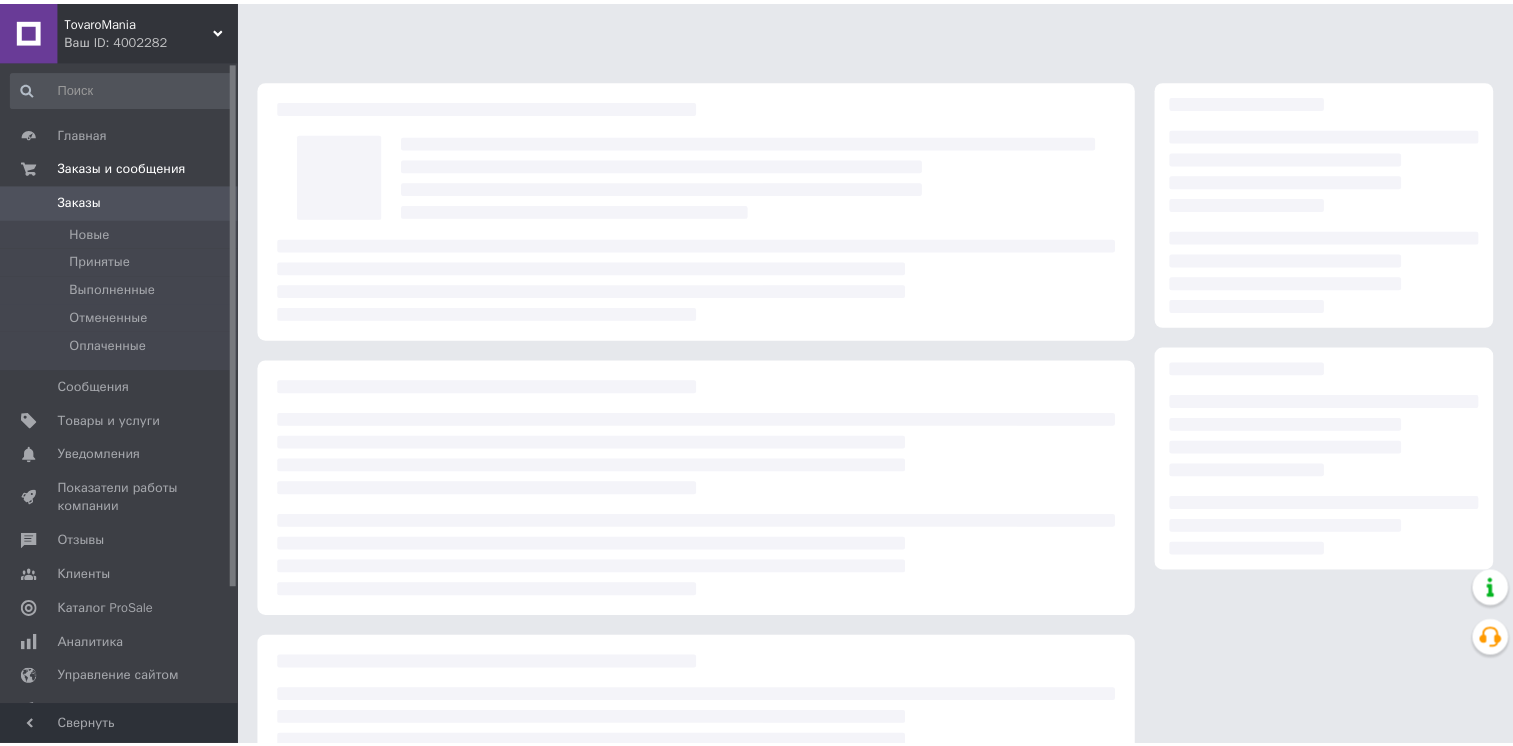 scroll, scrollTop: 0, scrollLeft: 0, axis: both 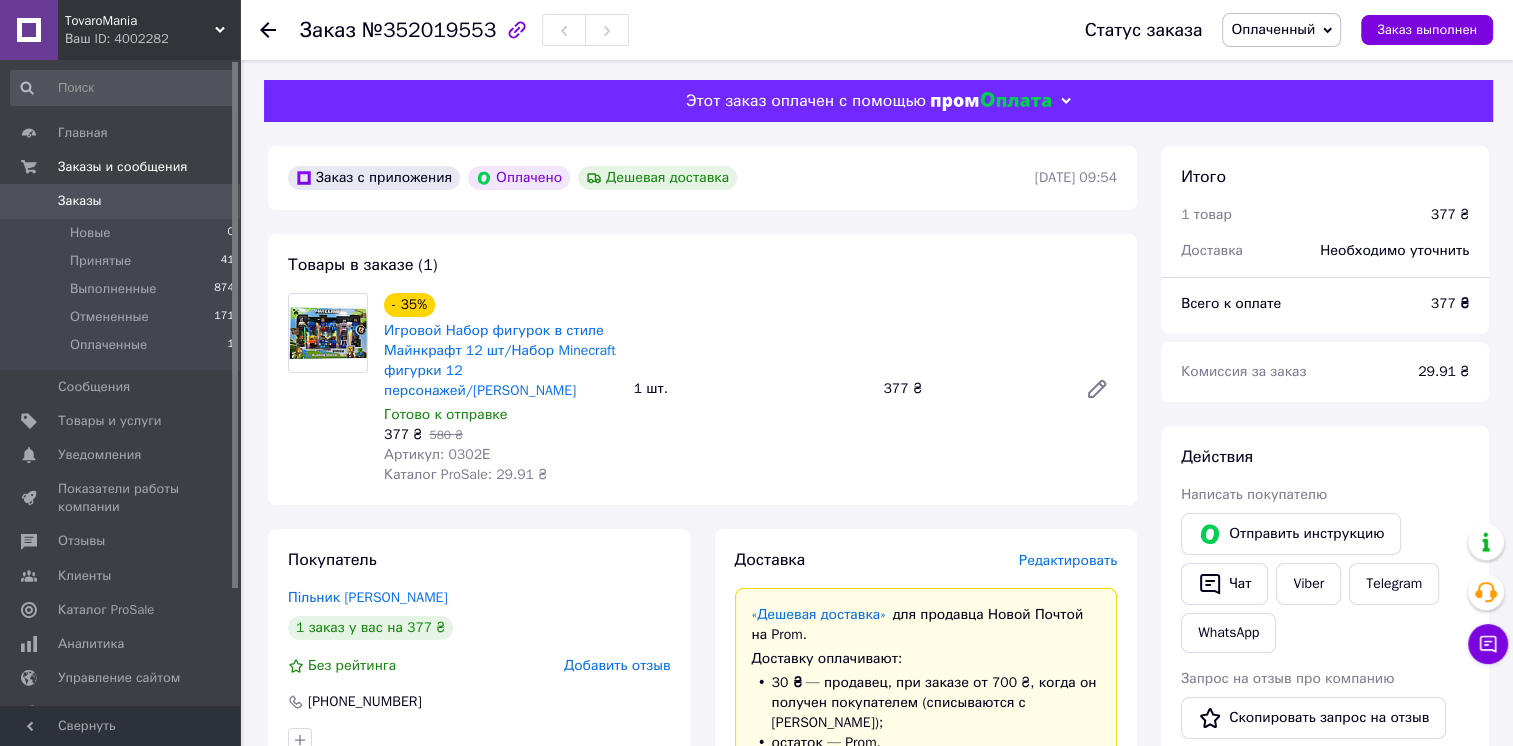click on "Заказы" at bounding box center [121, 201] 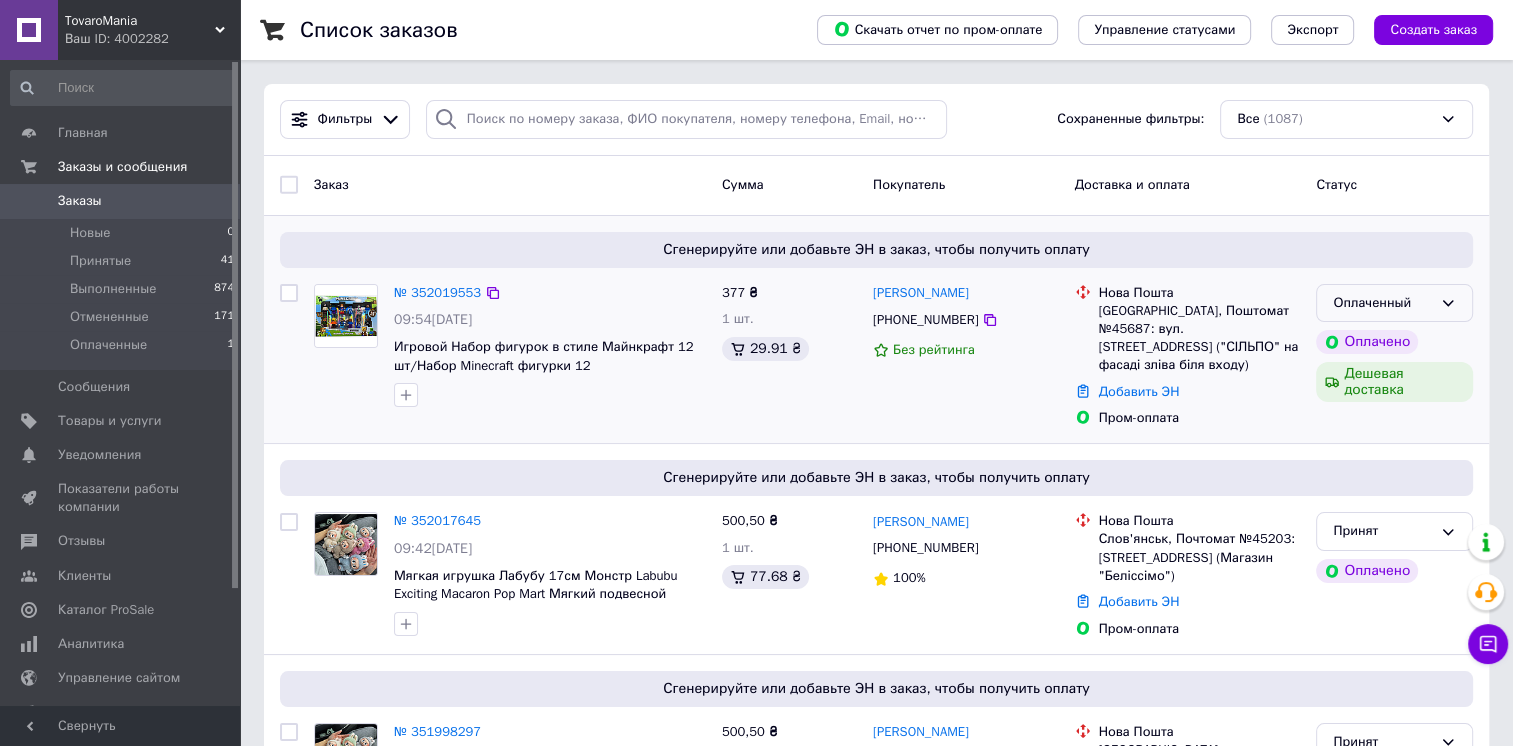click 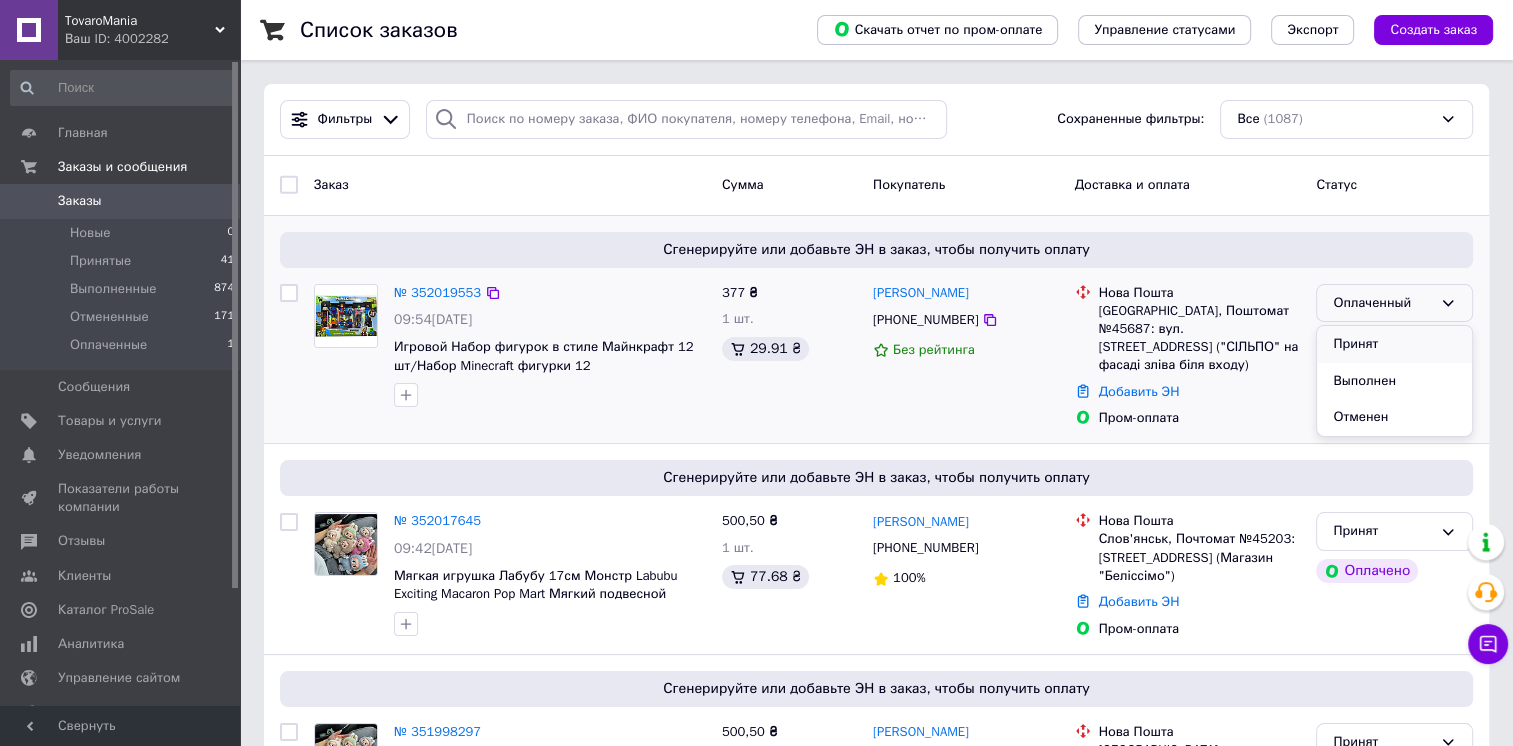 click on "Принят" at bounding box center (1394, 344) 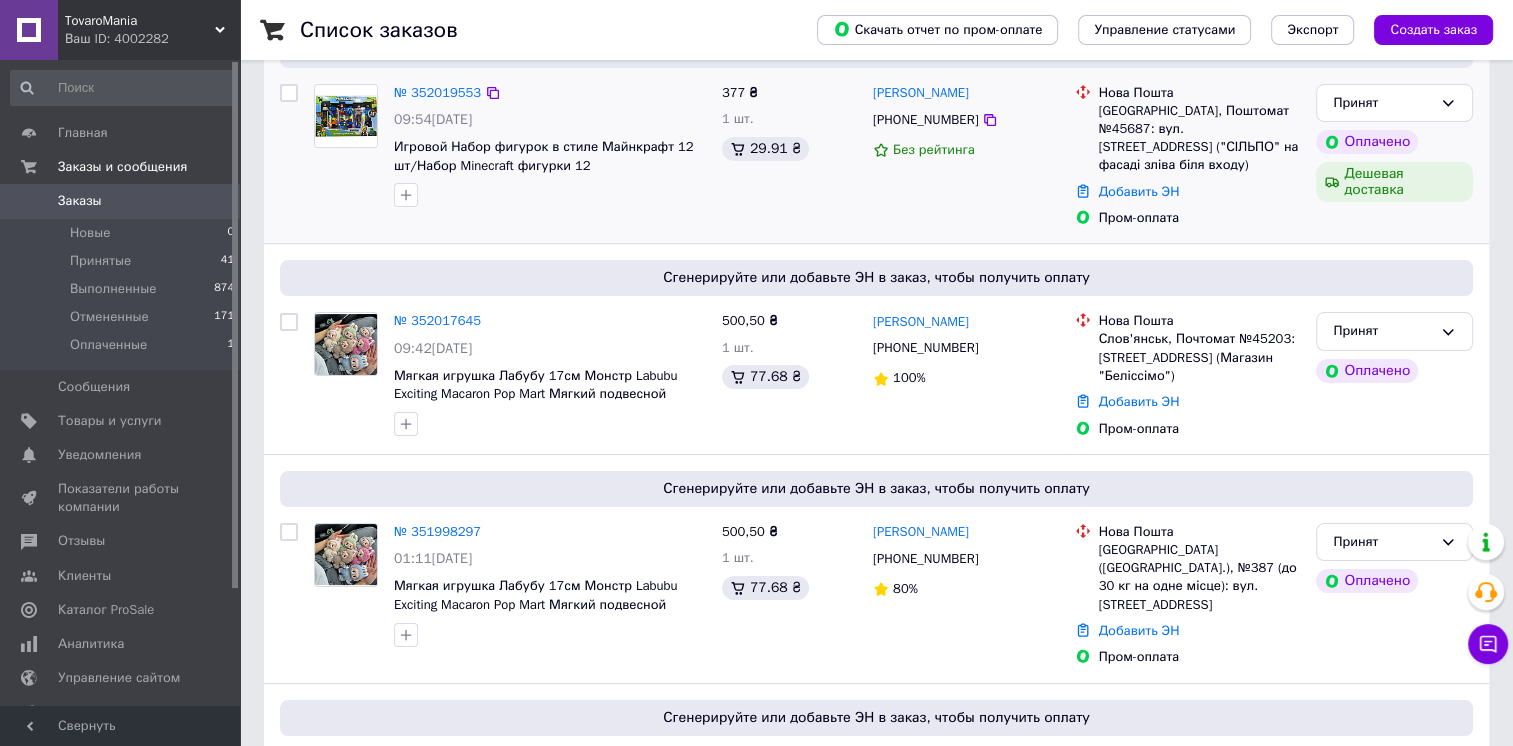 scroll, scrollTop: 100, scrollLeft: 0, axis: vertical 